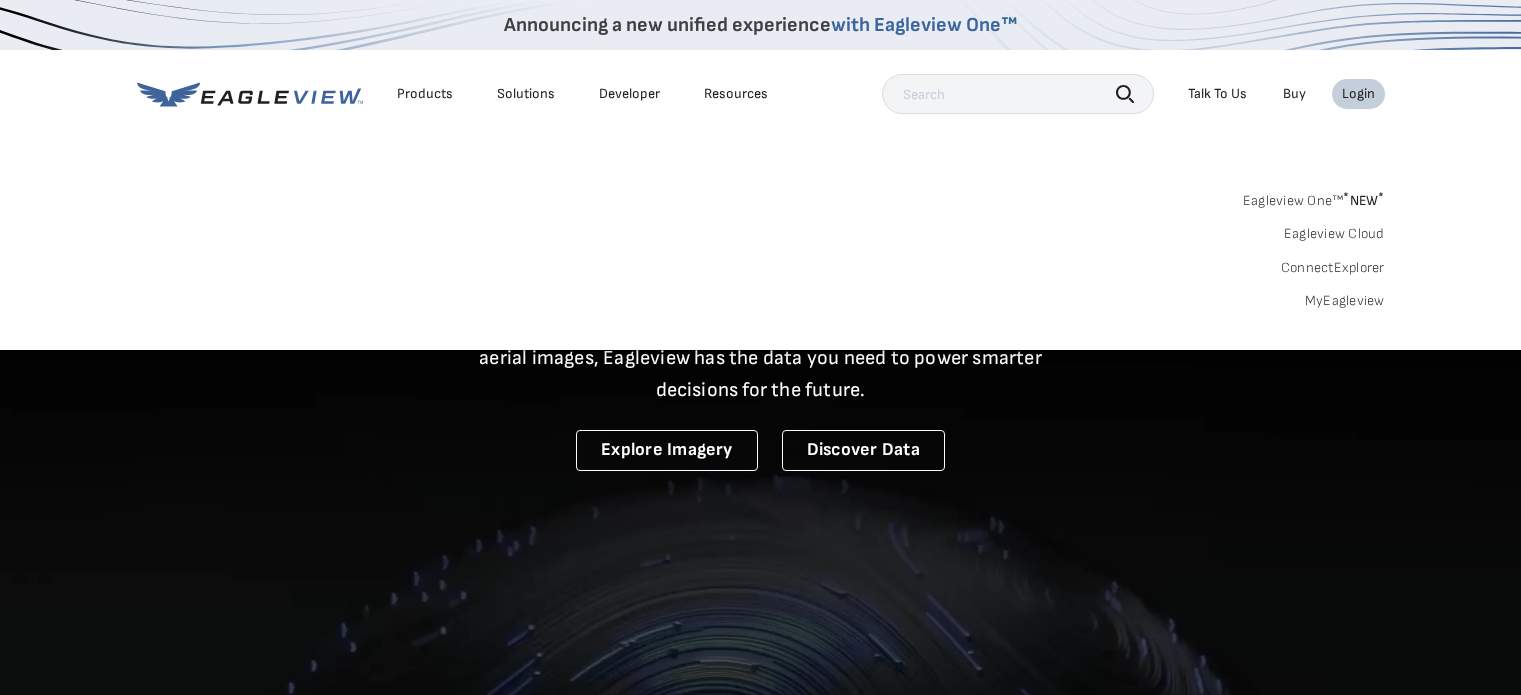 scroll, scrollTop: 0, scrollLeft: 0, axis: both 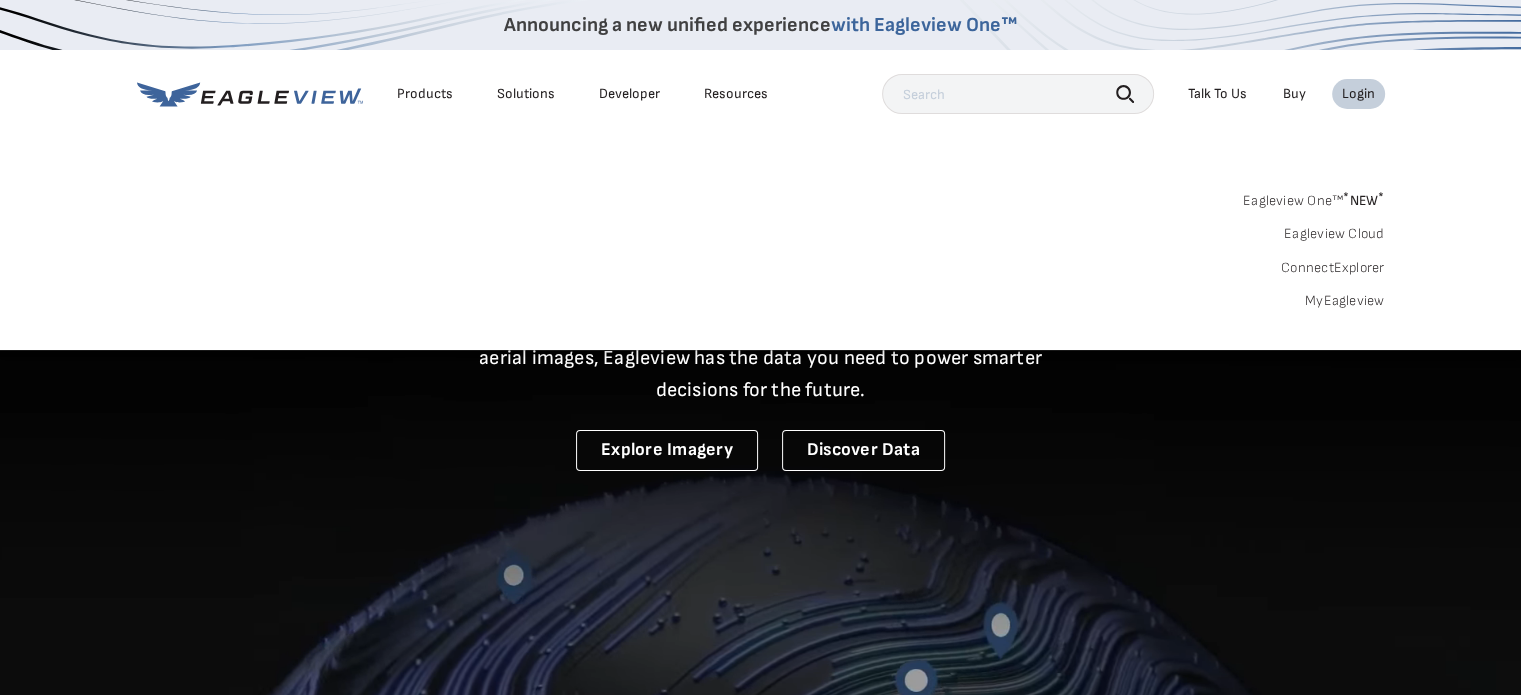 click on "MyEagleview" at bounding box center (1345, 301) 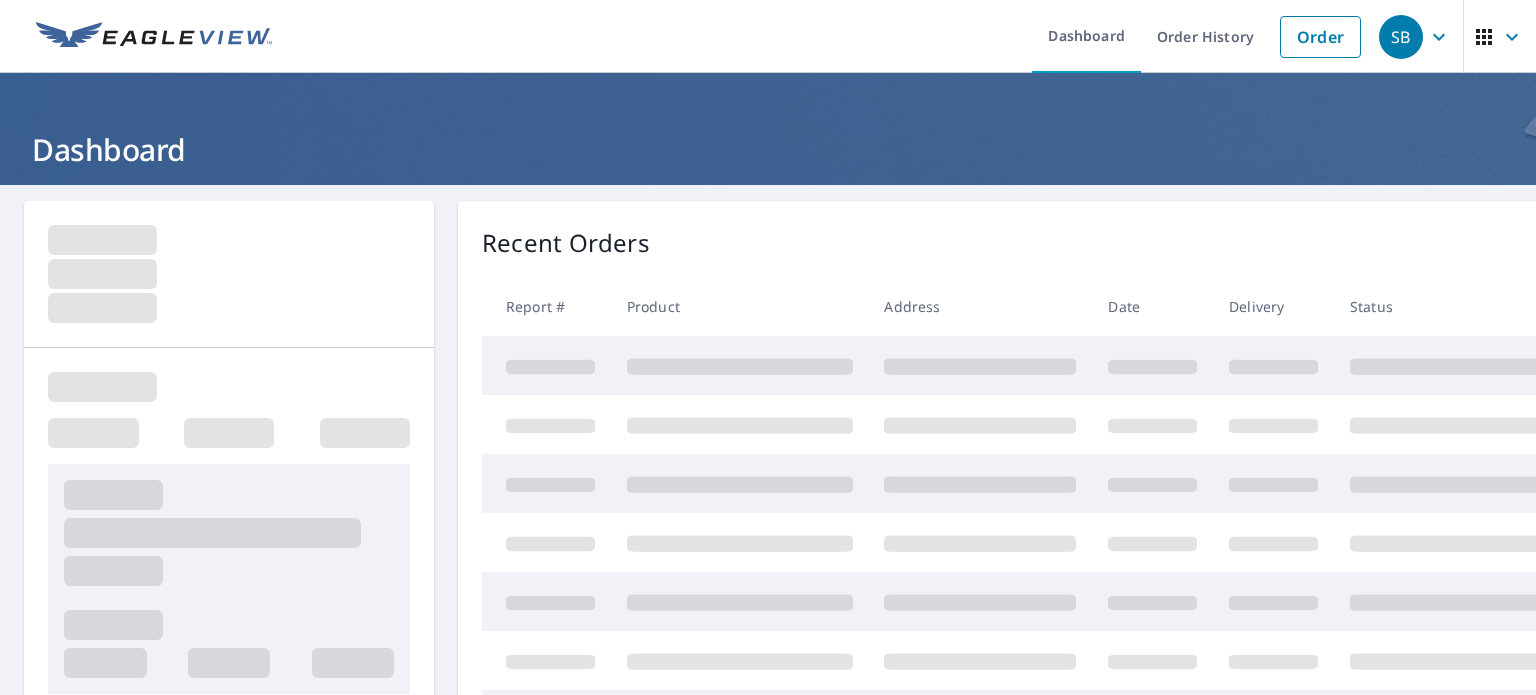scroll, scrollTop: 0, scrollLeft: 0, axis: both 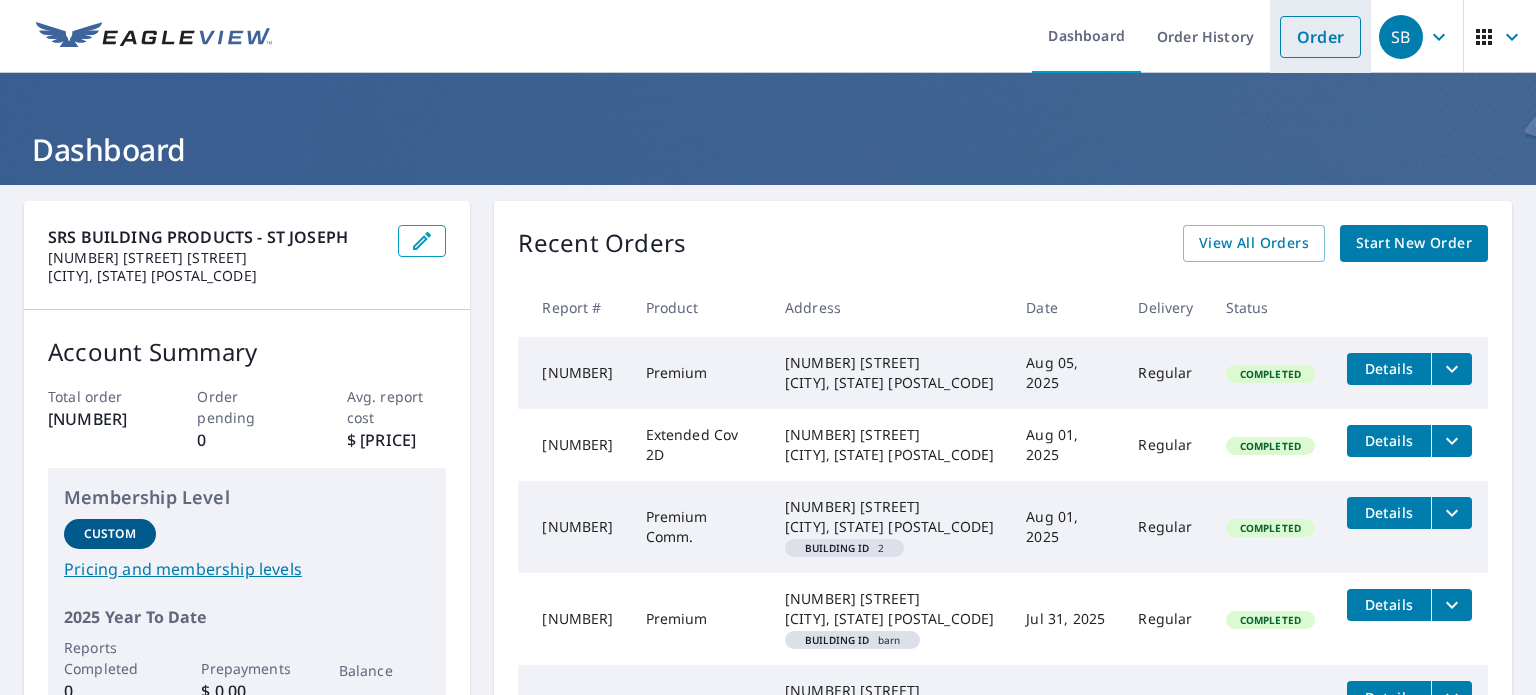 click on "Order" at bounding box center [1320, 36] 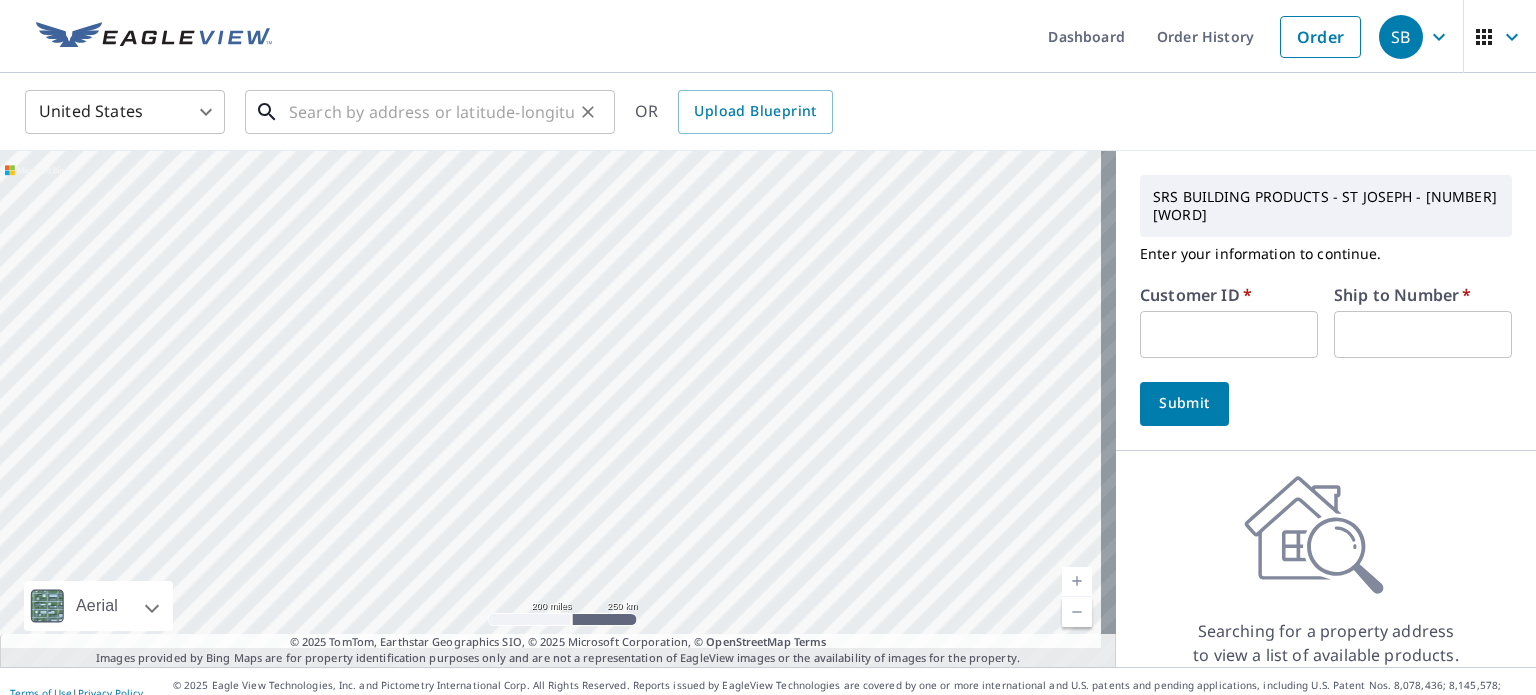 click at bounding box center [431, 112] 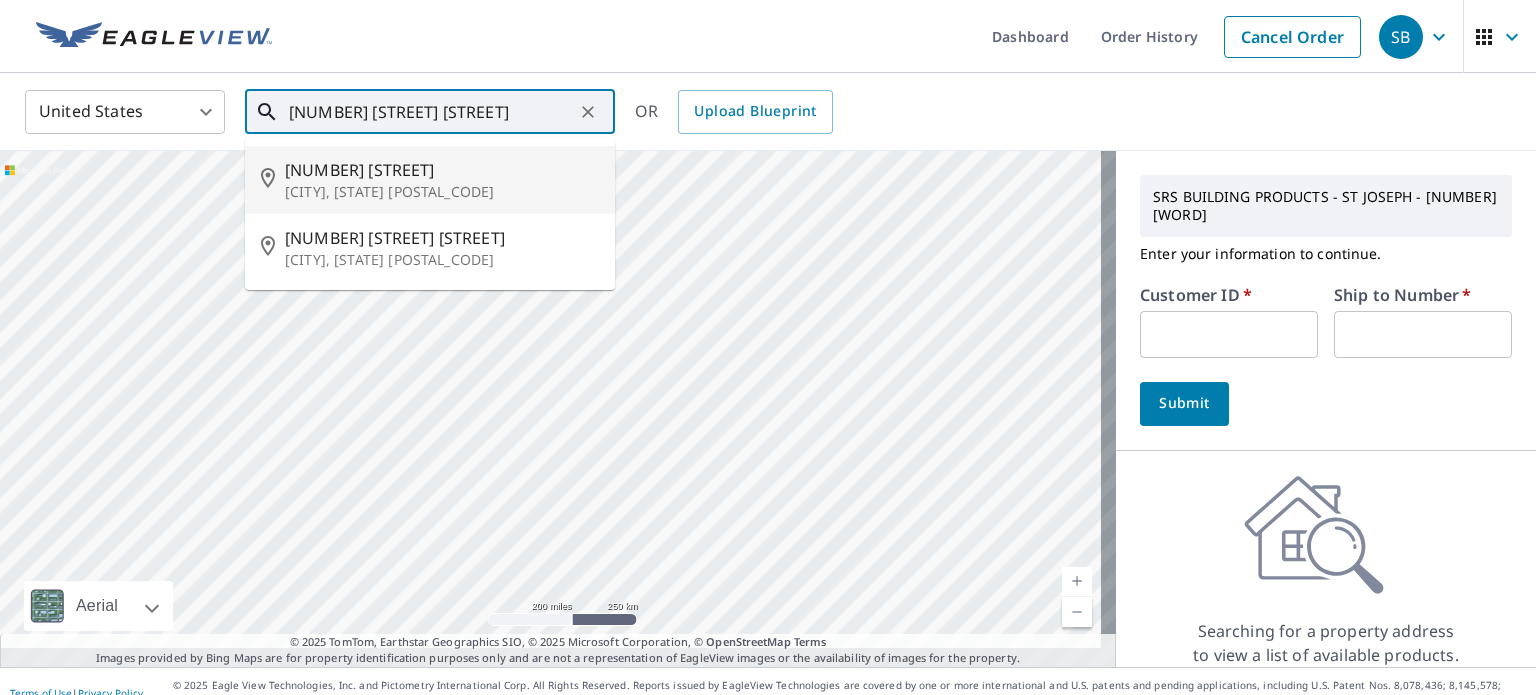 click on "[CITY], [STATE] [POSTAL_CODE]" at bounding box center [442, 192] 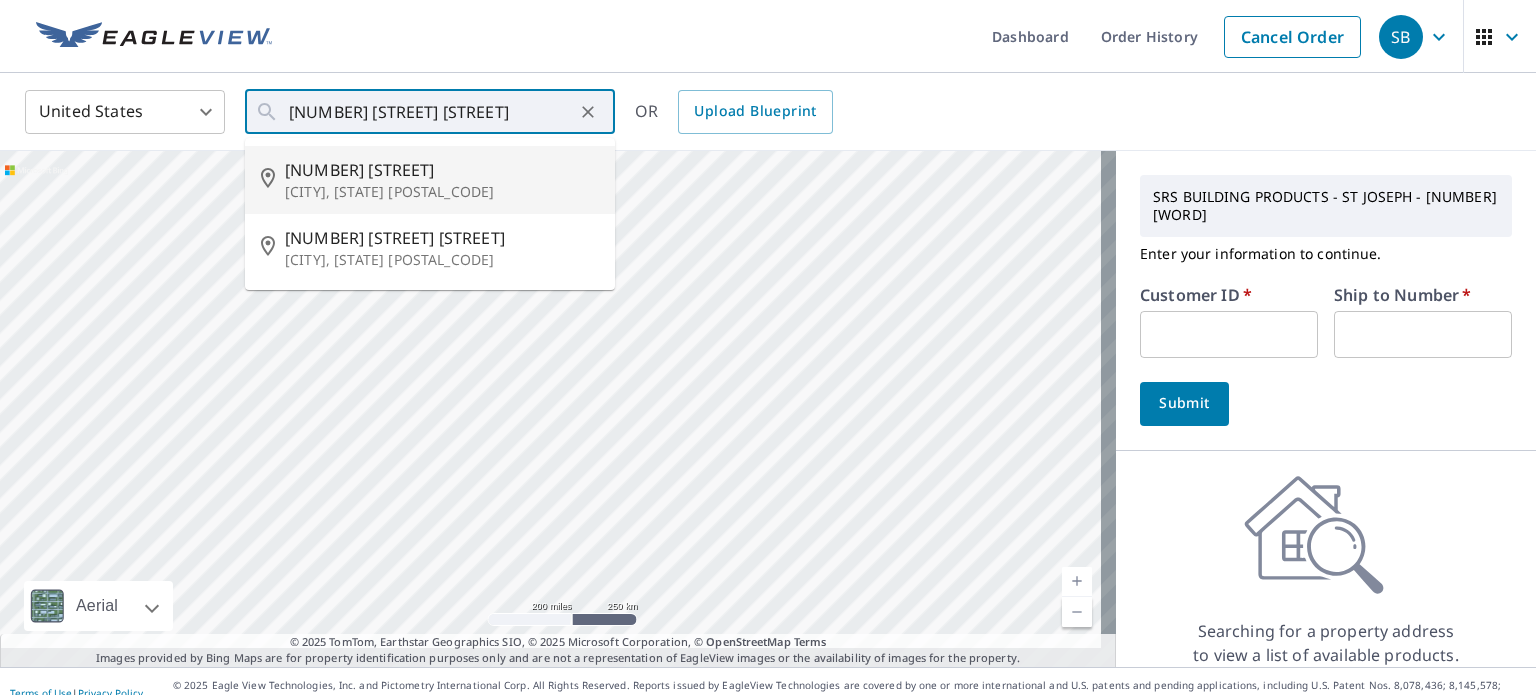 type on "[NUMBER] [STREET] [STREET], [CITY], [STATE] [POSTAL_CODE]" 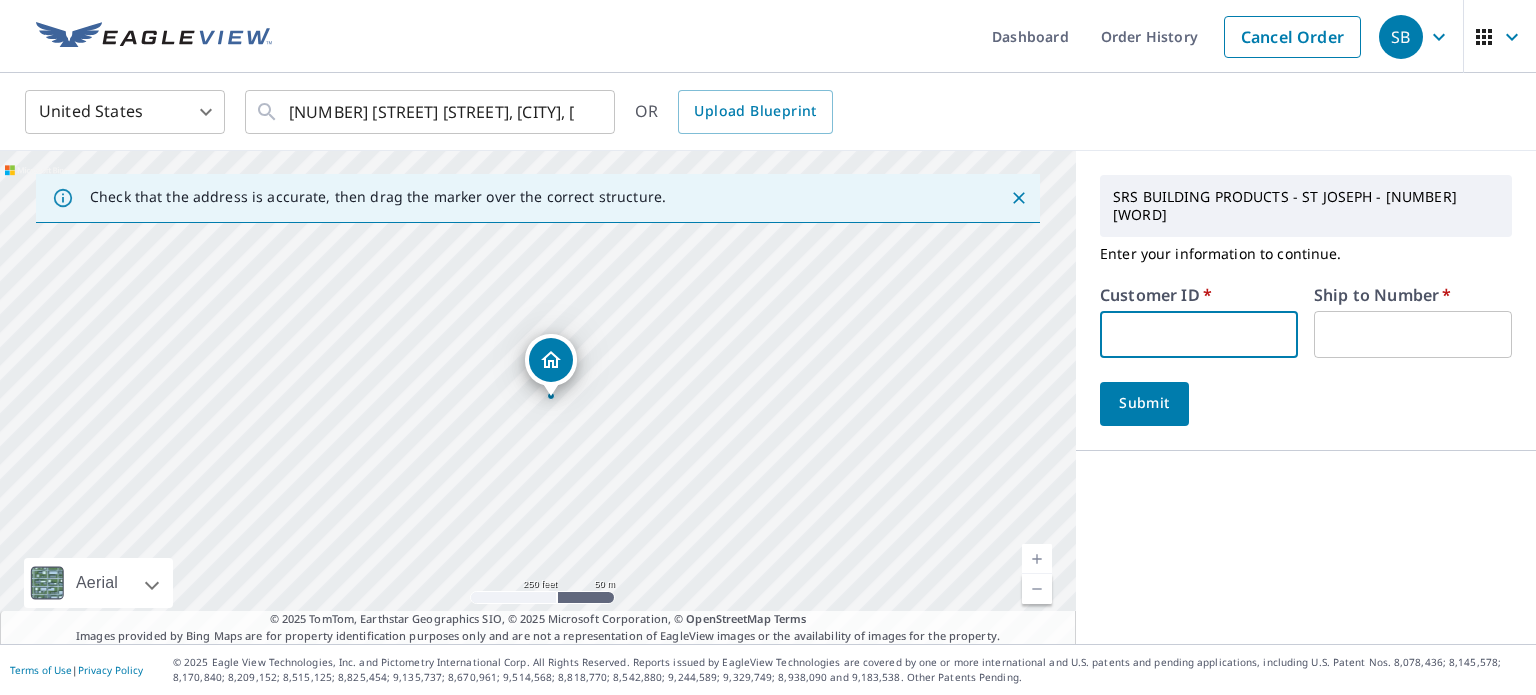click at bounding box center [1199, 334] 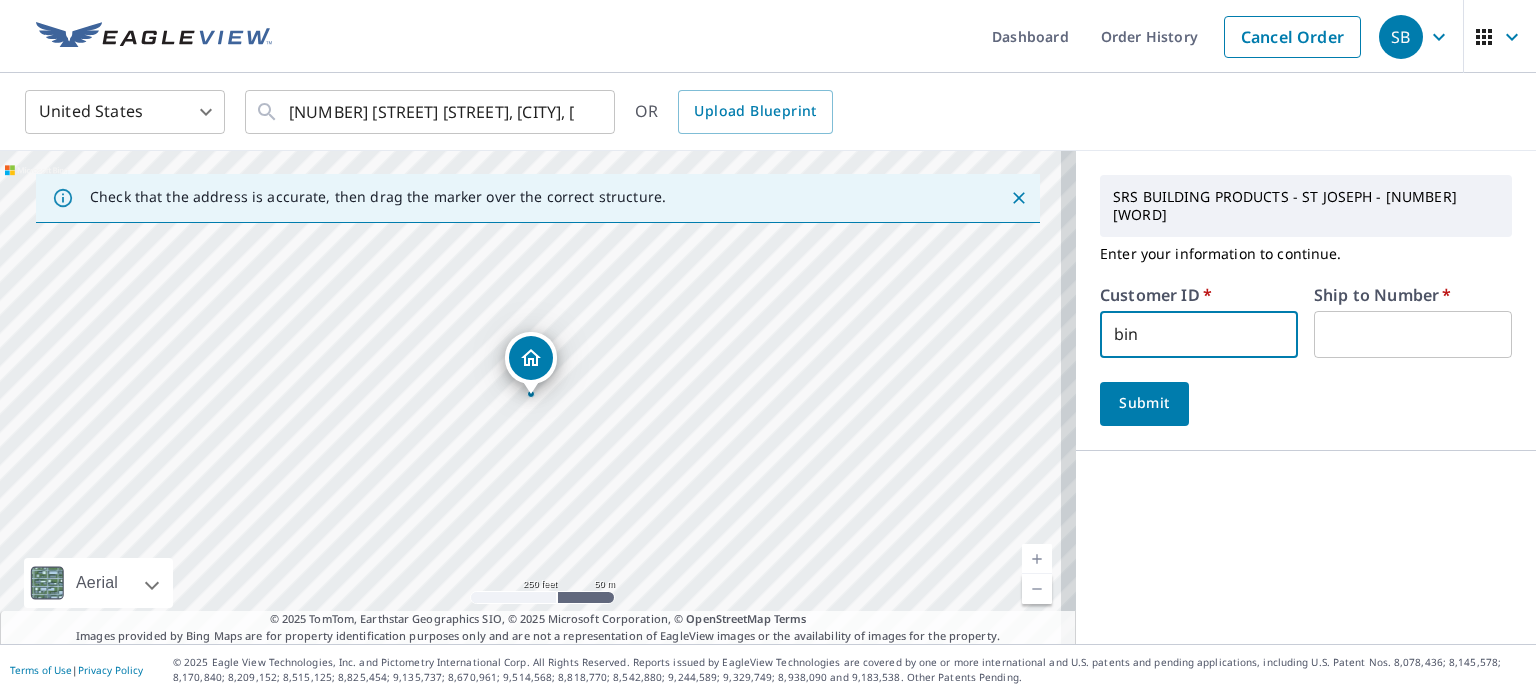type on "[LAST]" 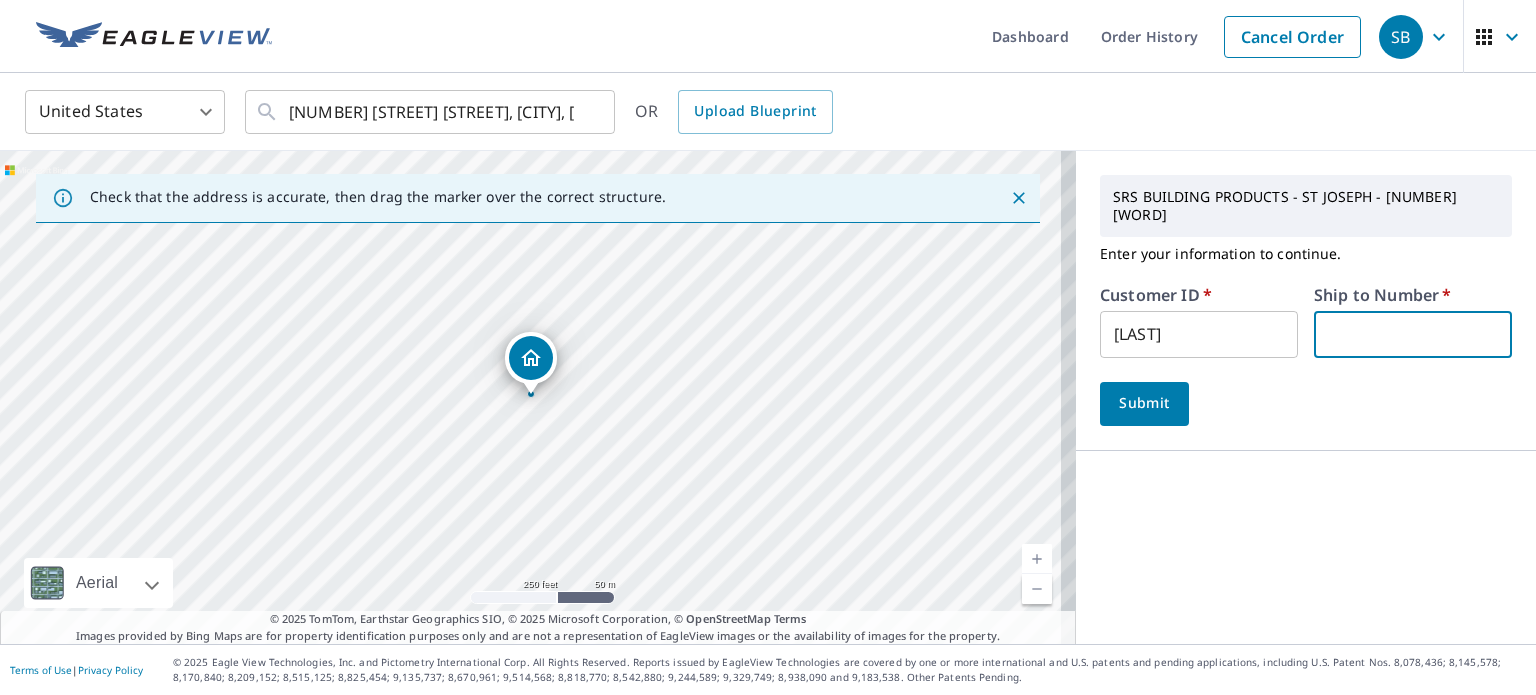 click at bounding box center [1413, 334] 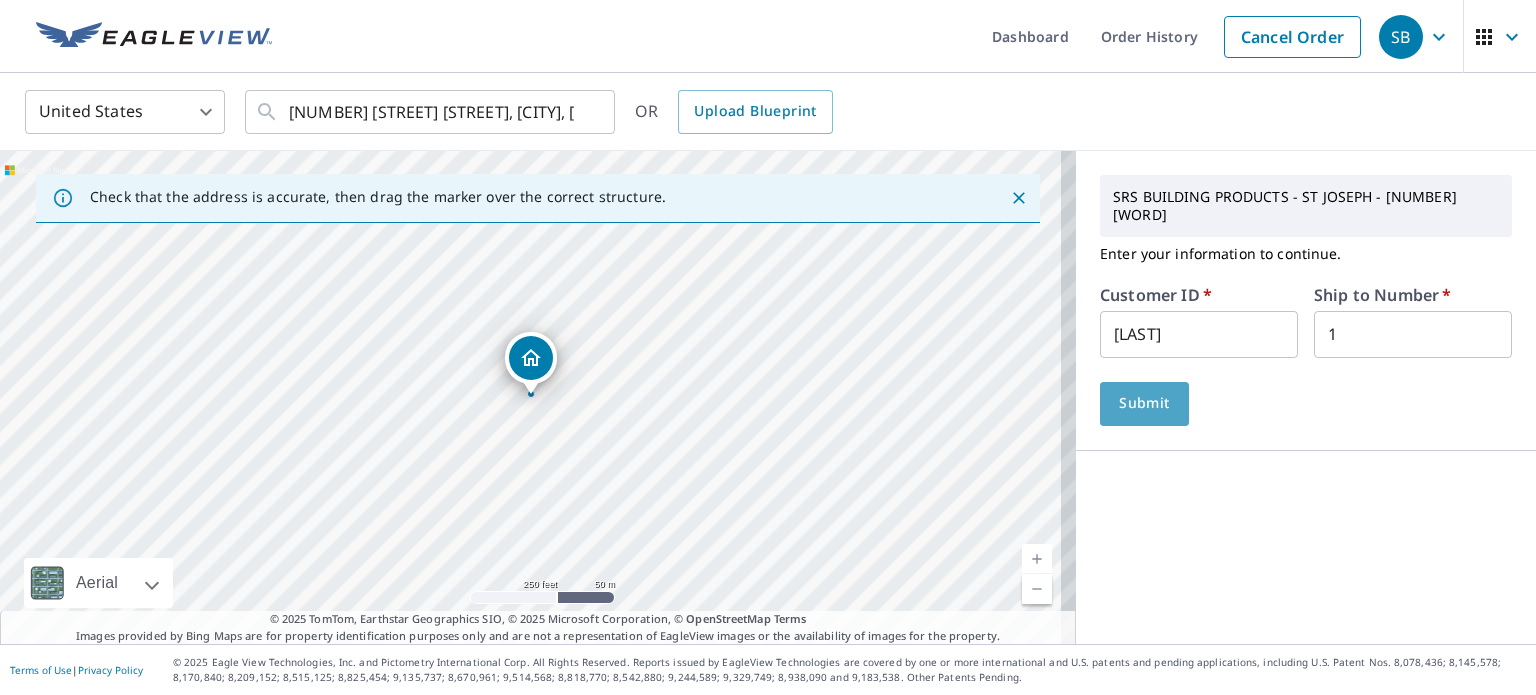 click on "Submit" at bounding box center [1144, 403] 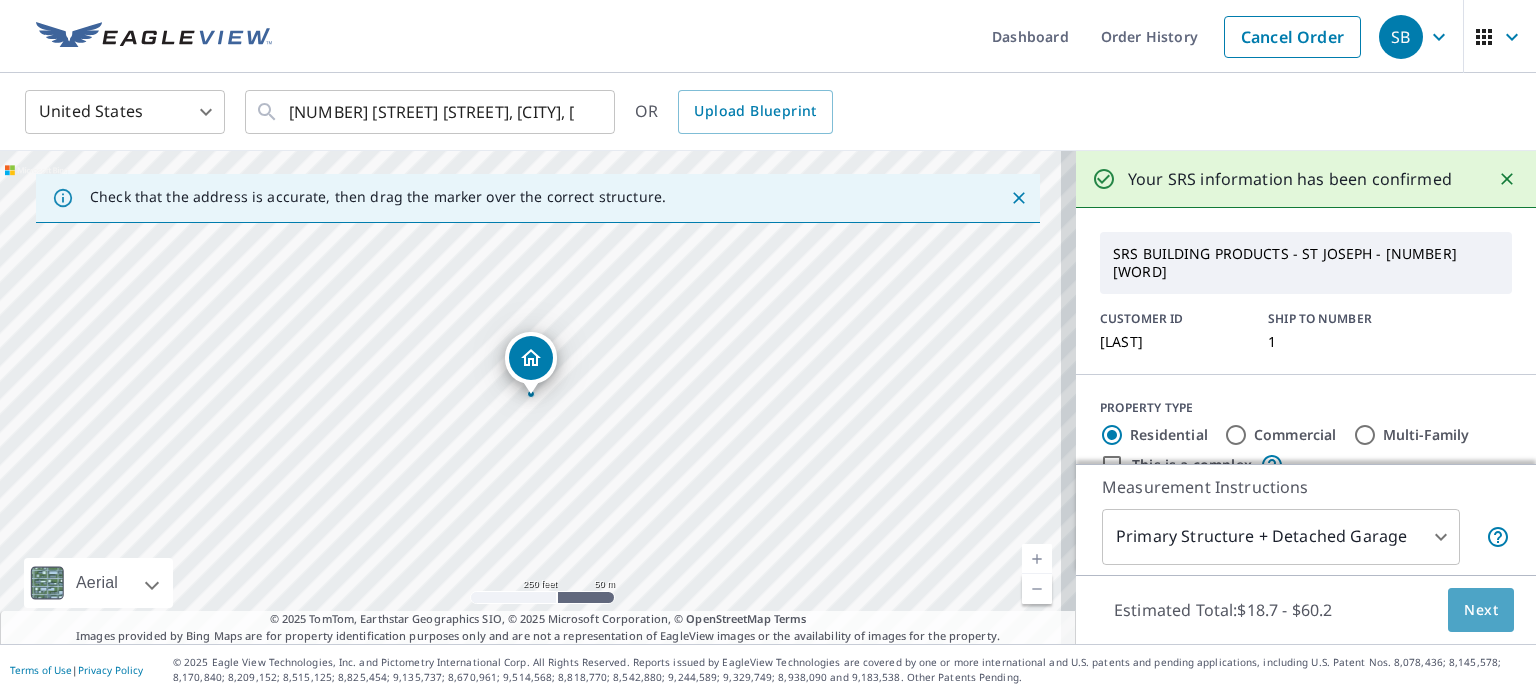 click on "Next" at bounding box center (1481, 610) 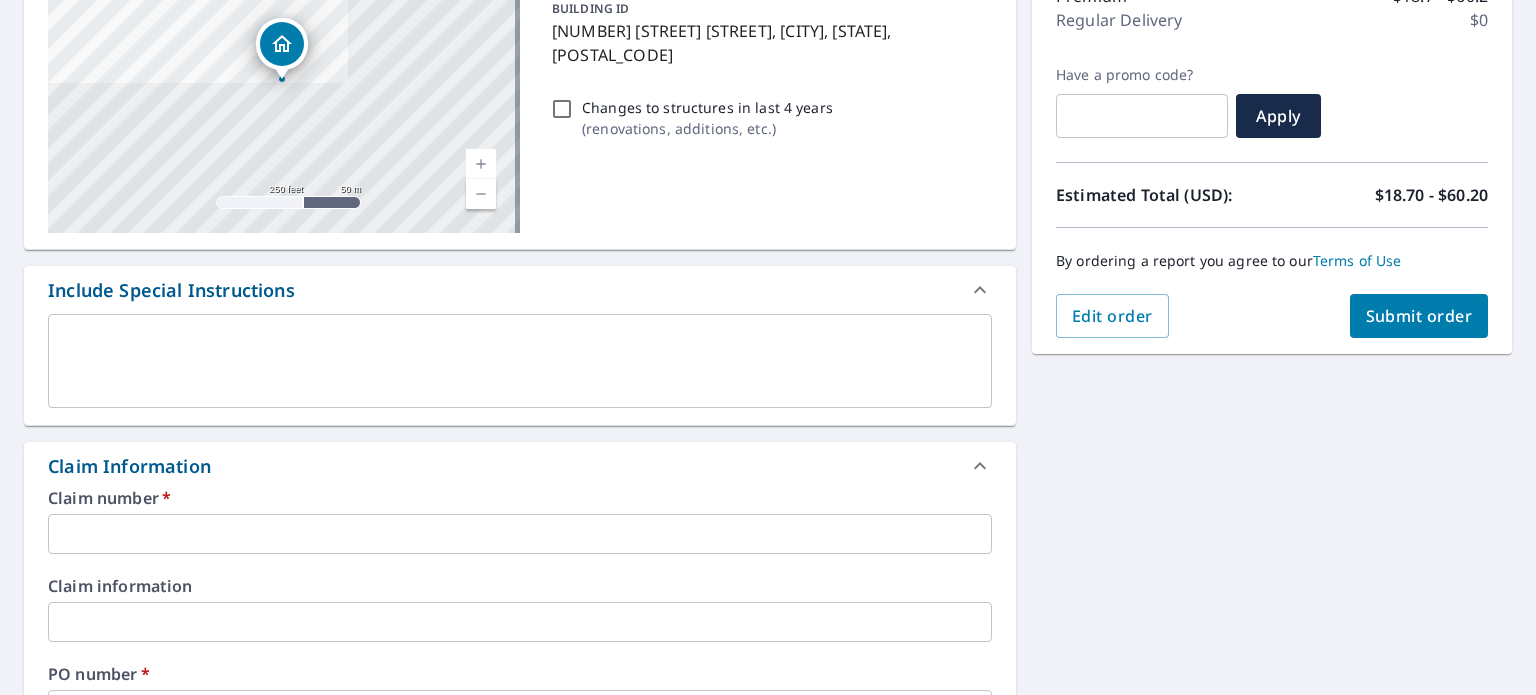 scroll, scrollTop: 327, scrollLeft: 0, axis: vertical 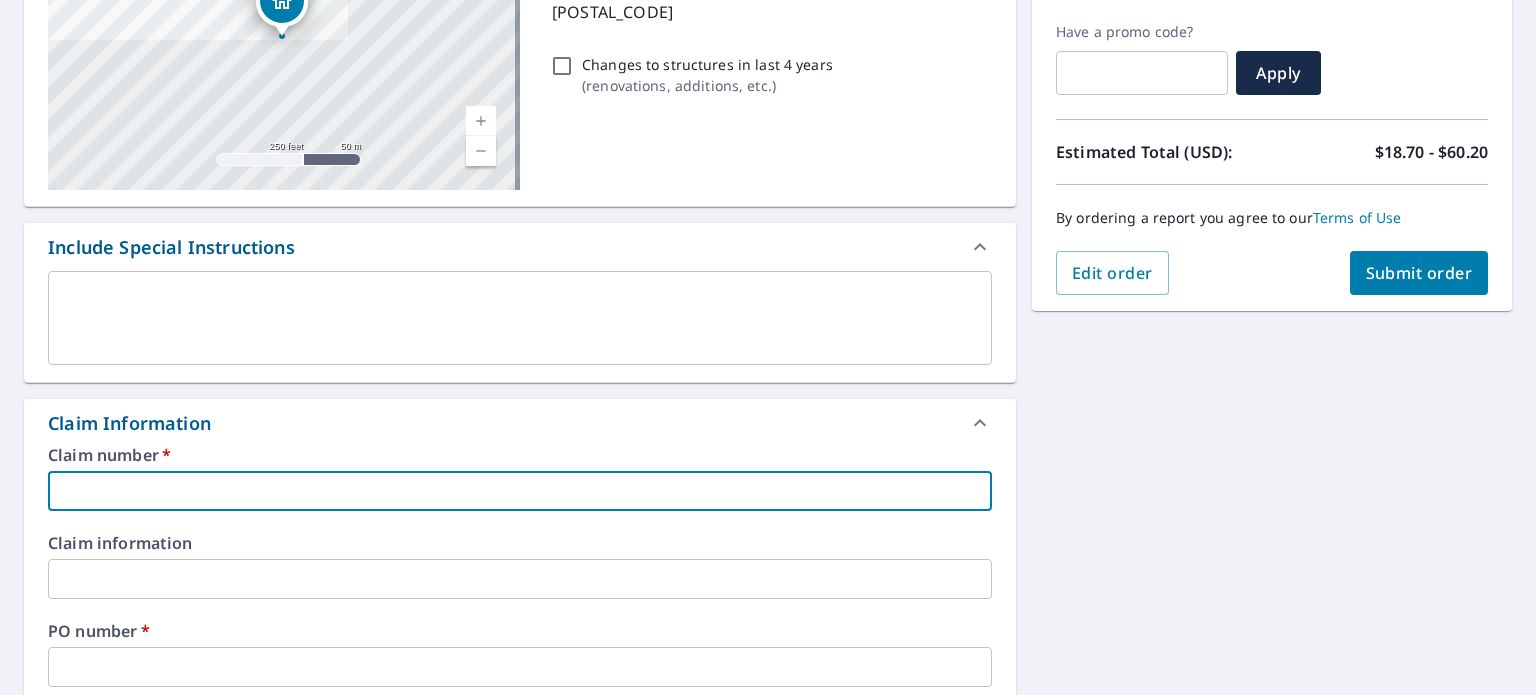 click at bounding box center (520, 491) 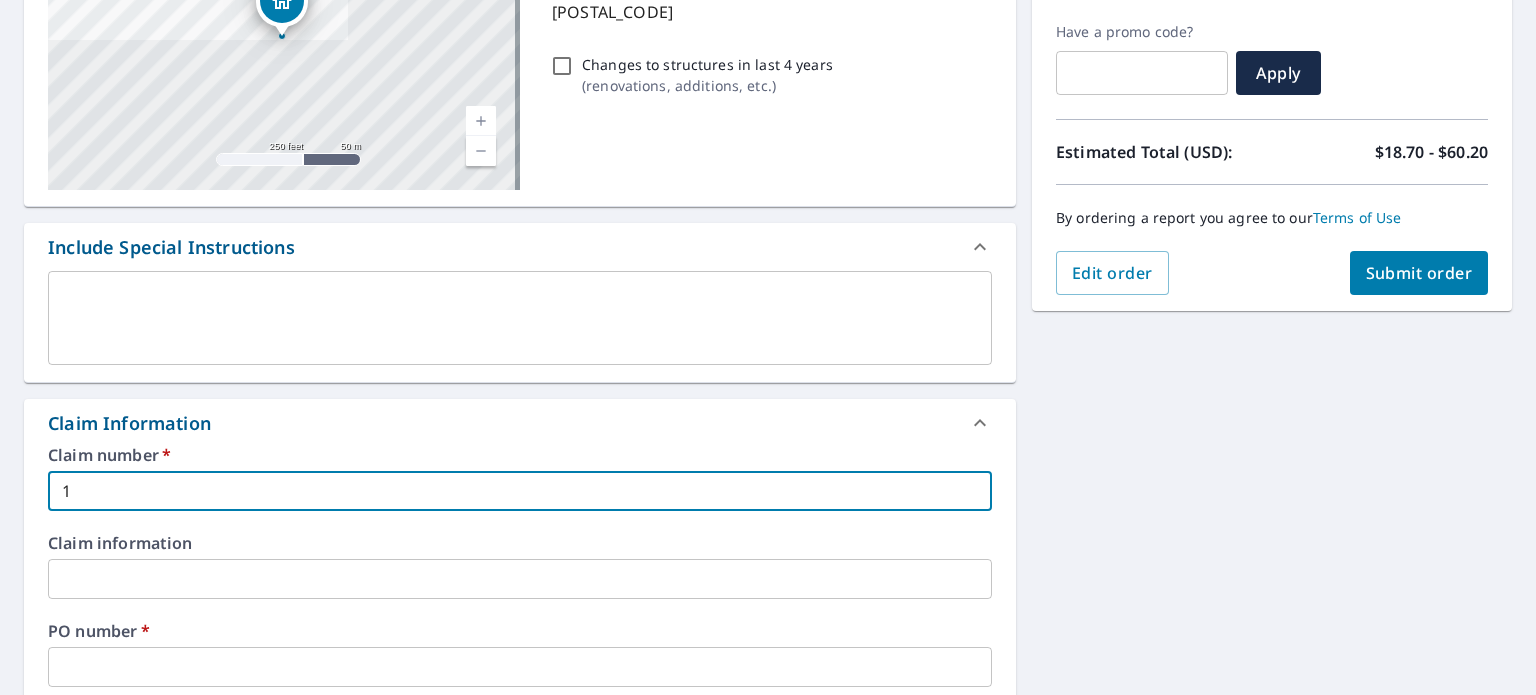 checkbox on "true" 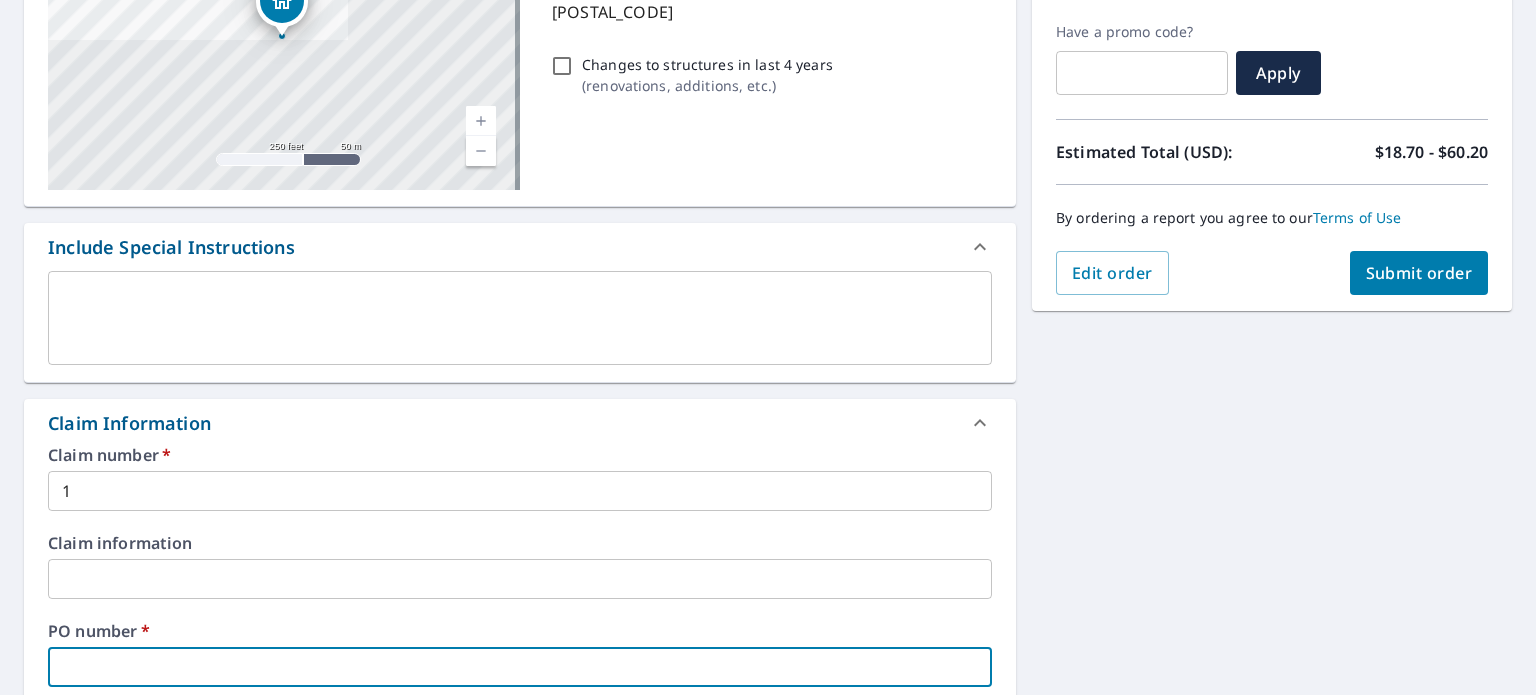 type on "e" 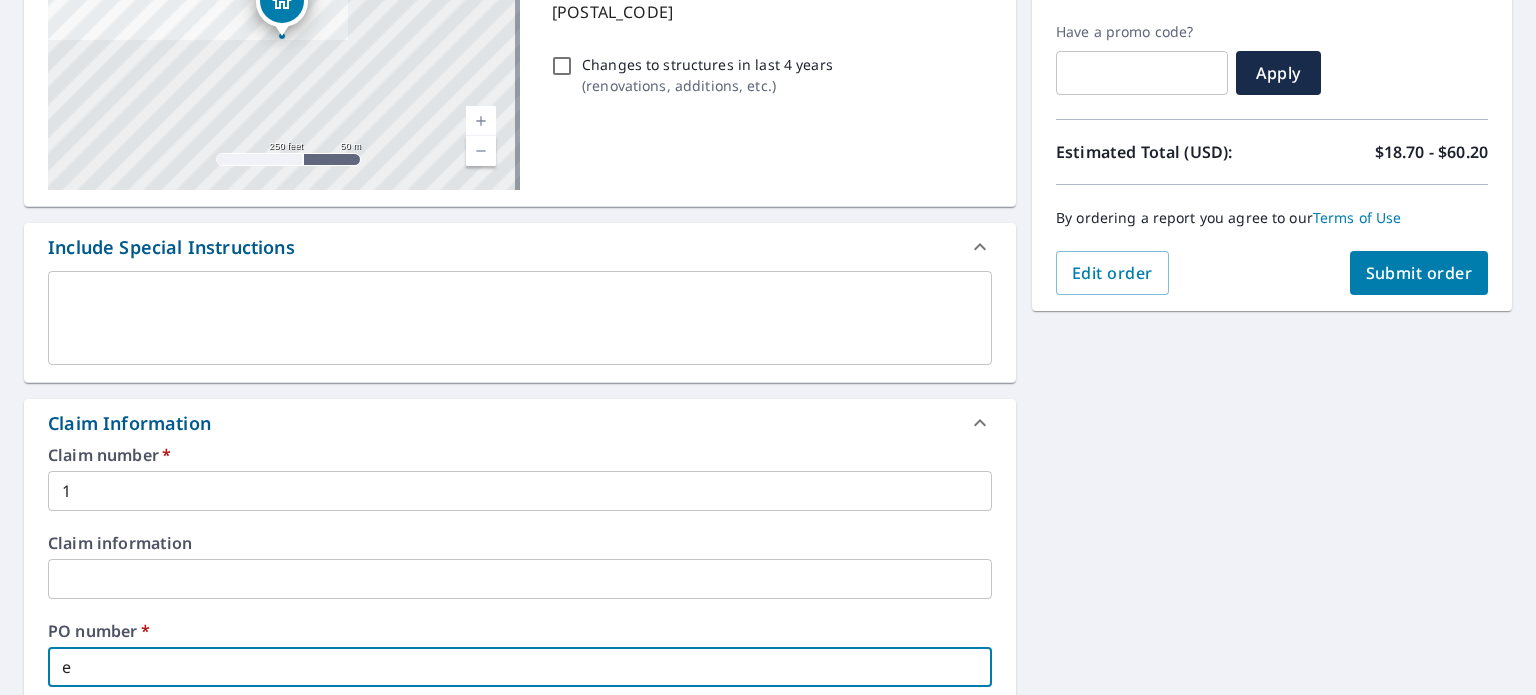 type on "ev" 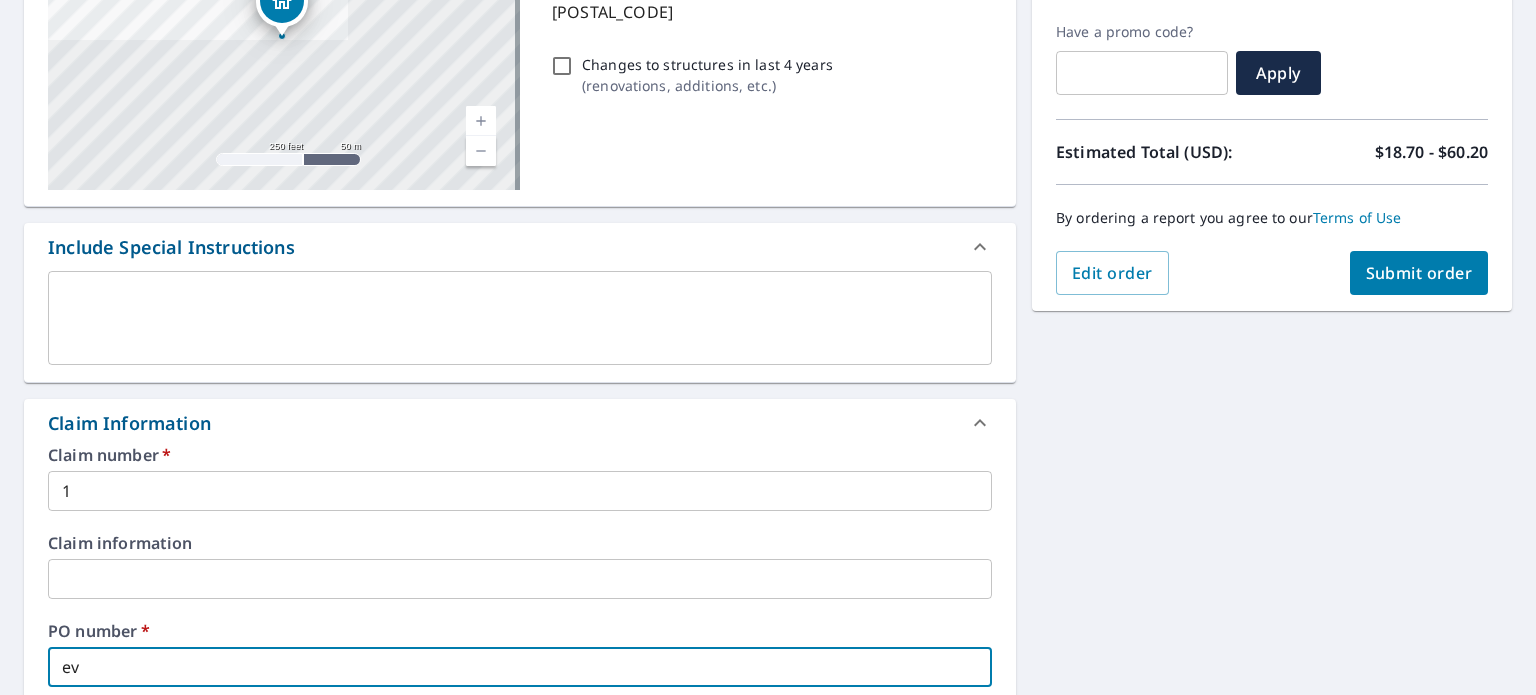 type on "ev" 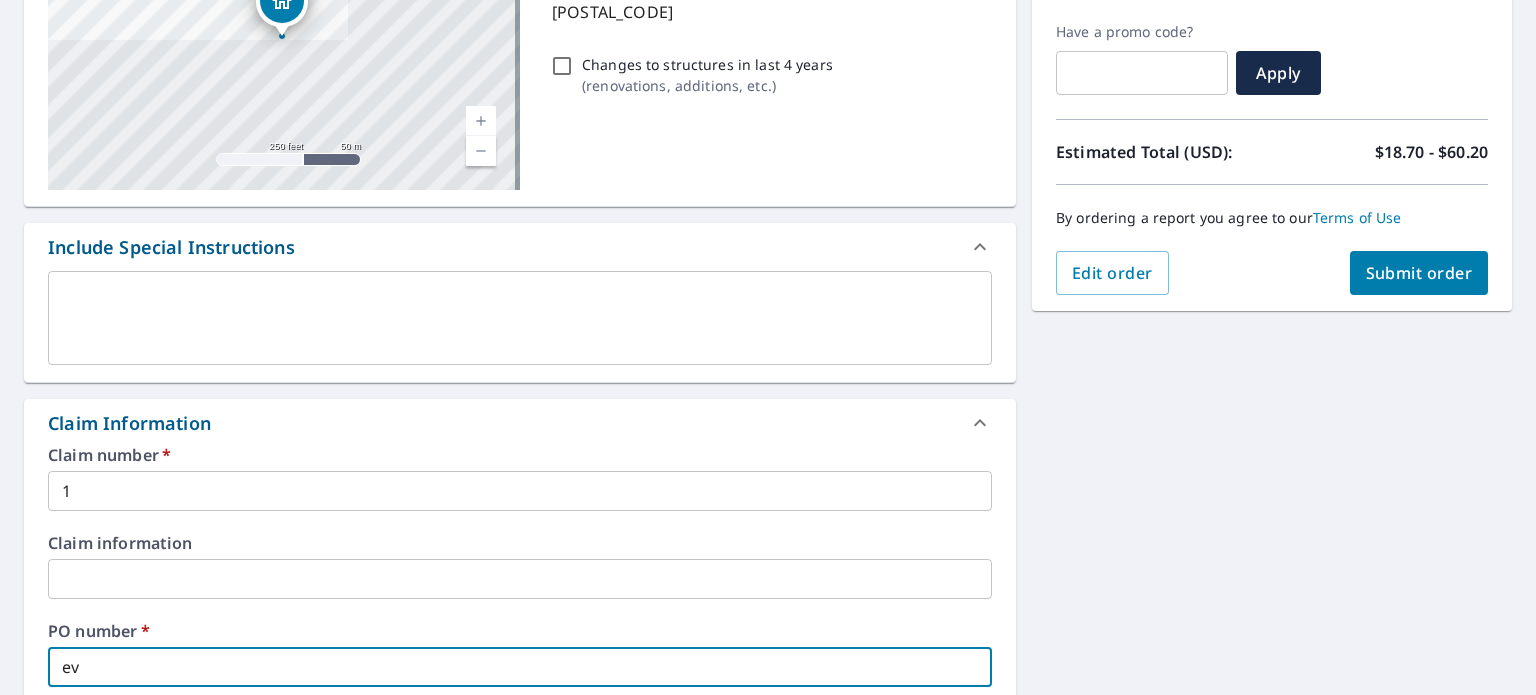 type on "ev" 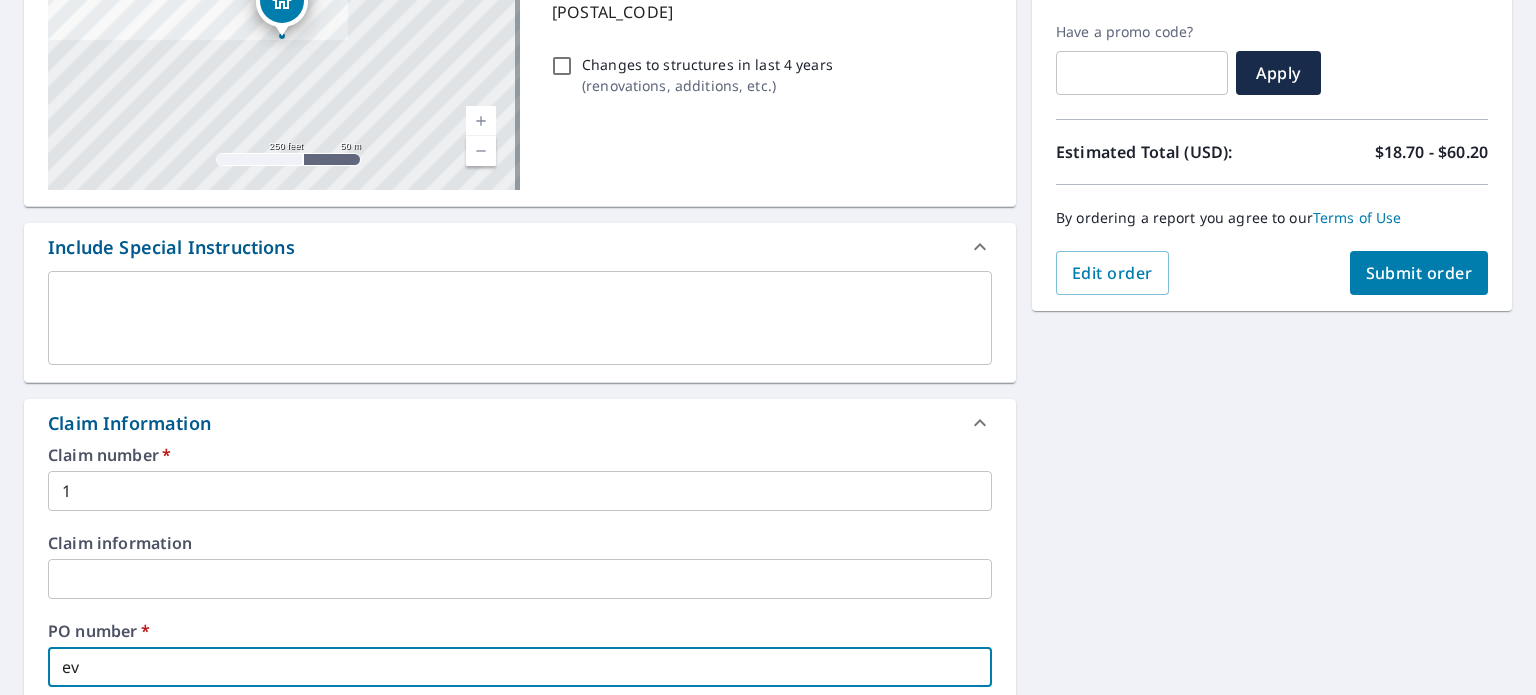 type on "e" 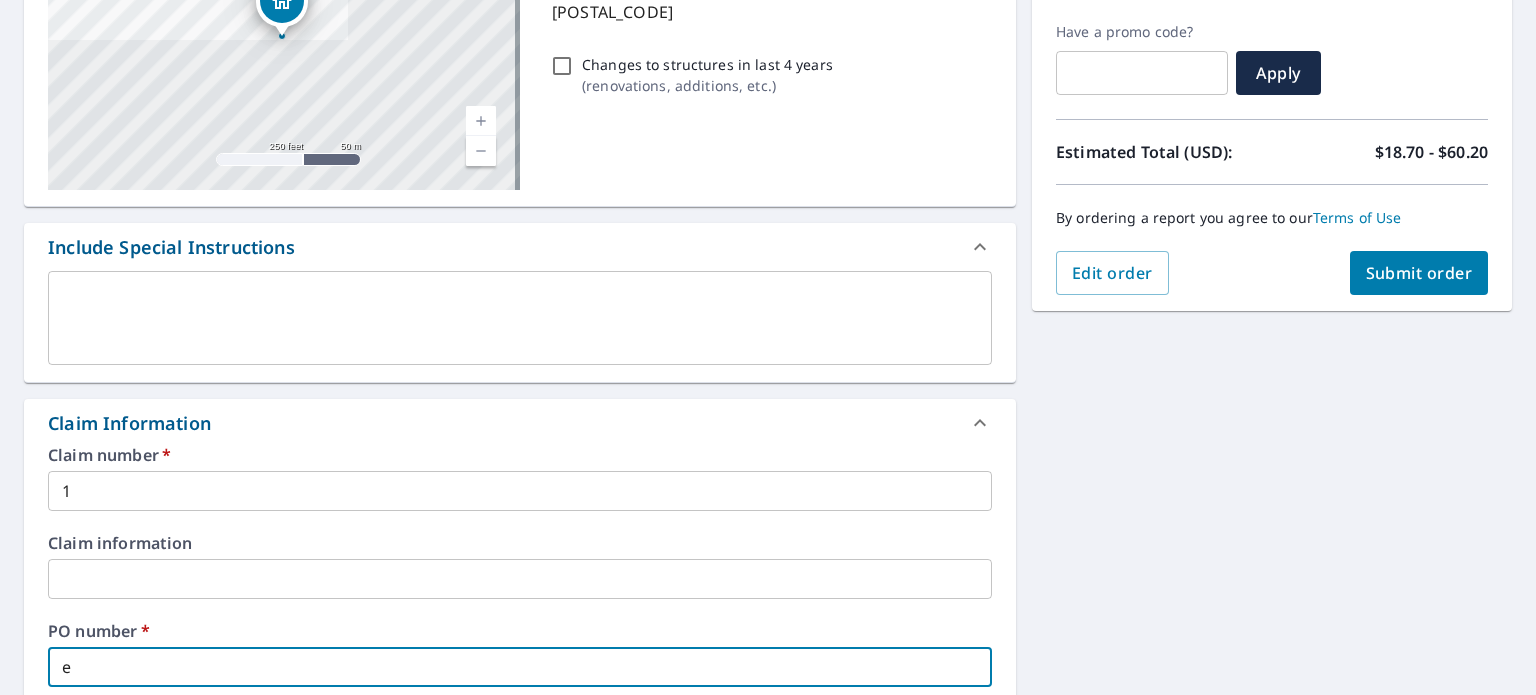 type 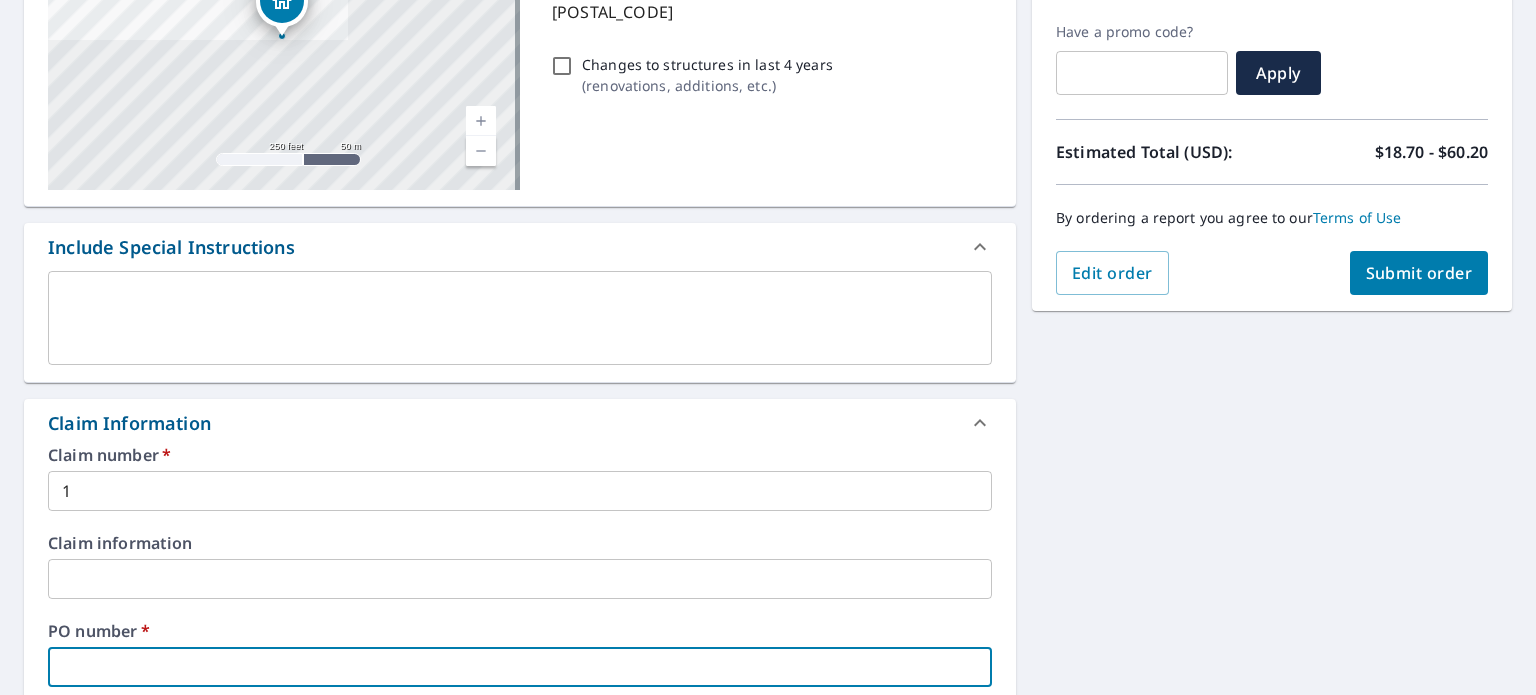 type on "E" 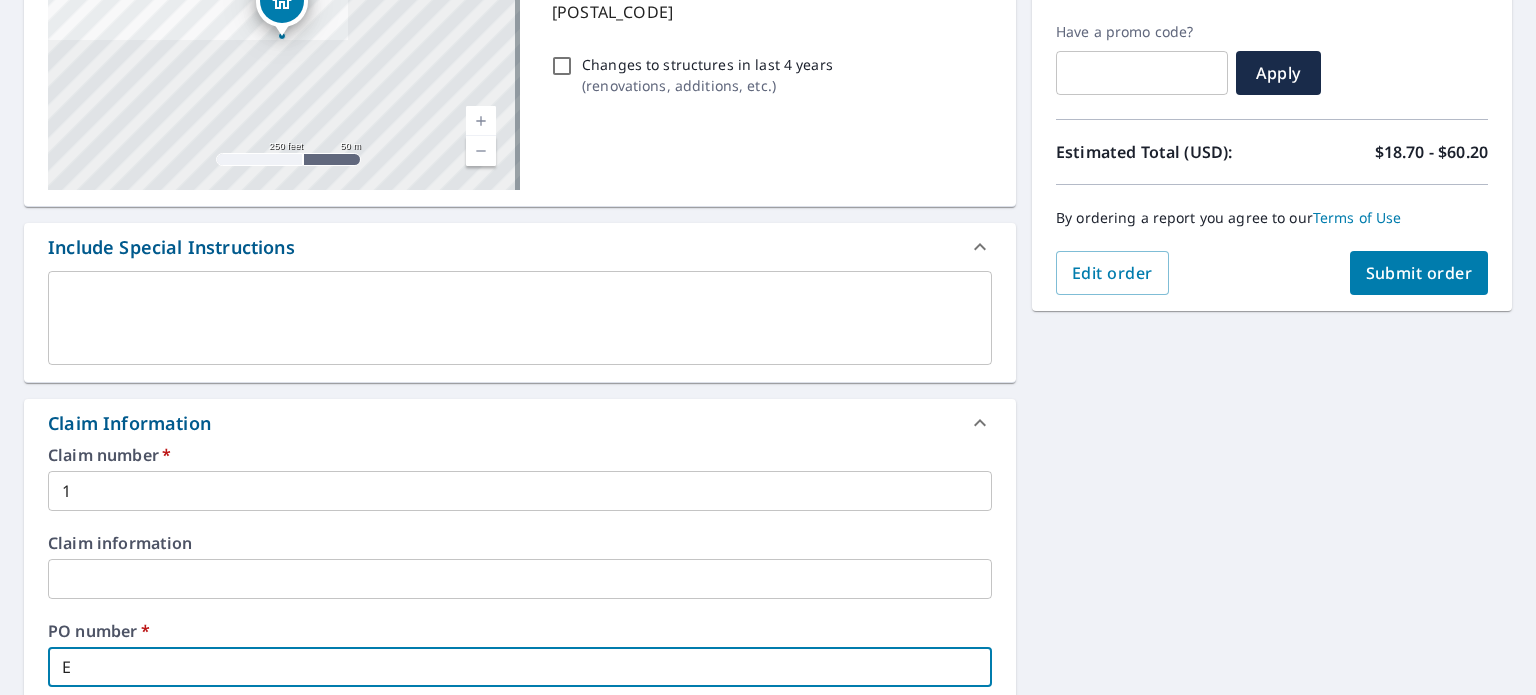 type on "EV" 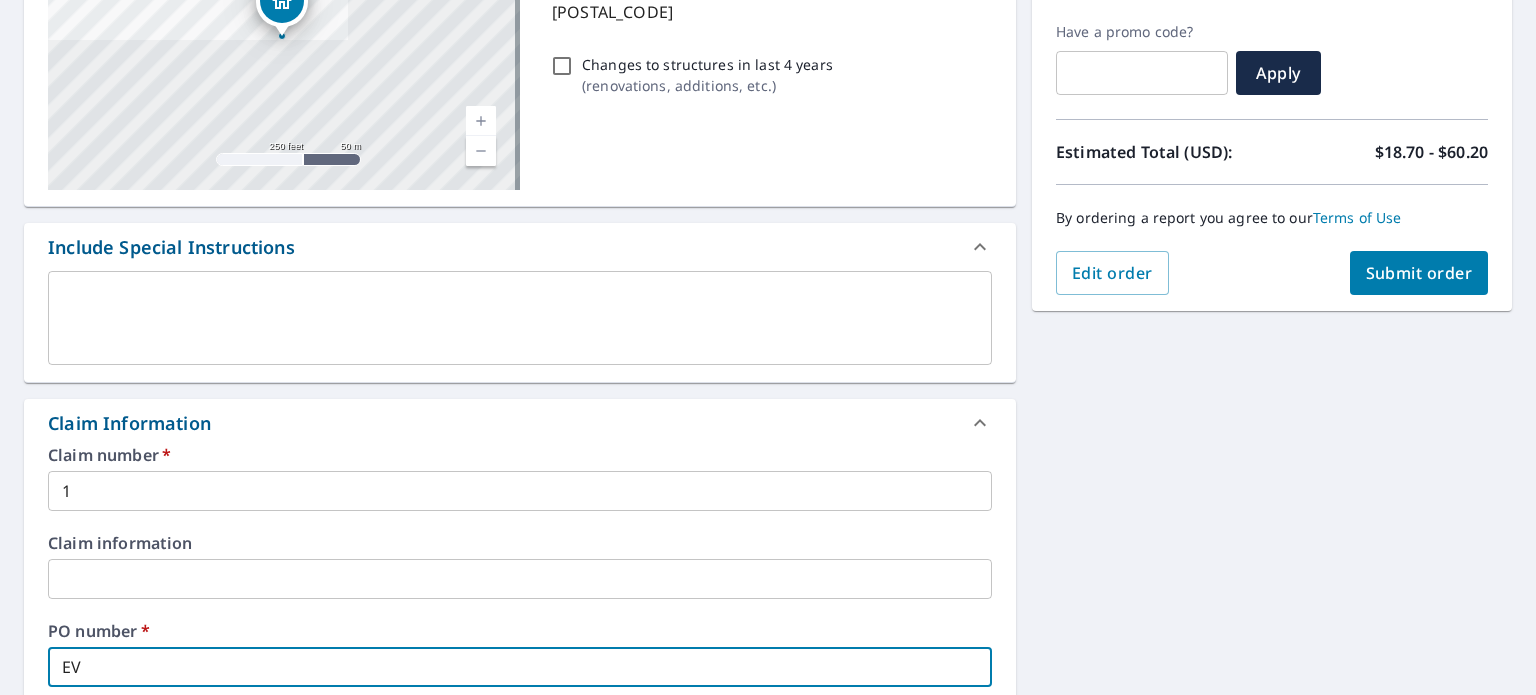 type on "EV" 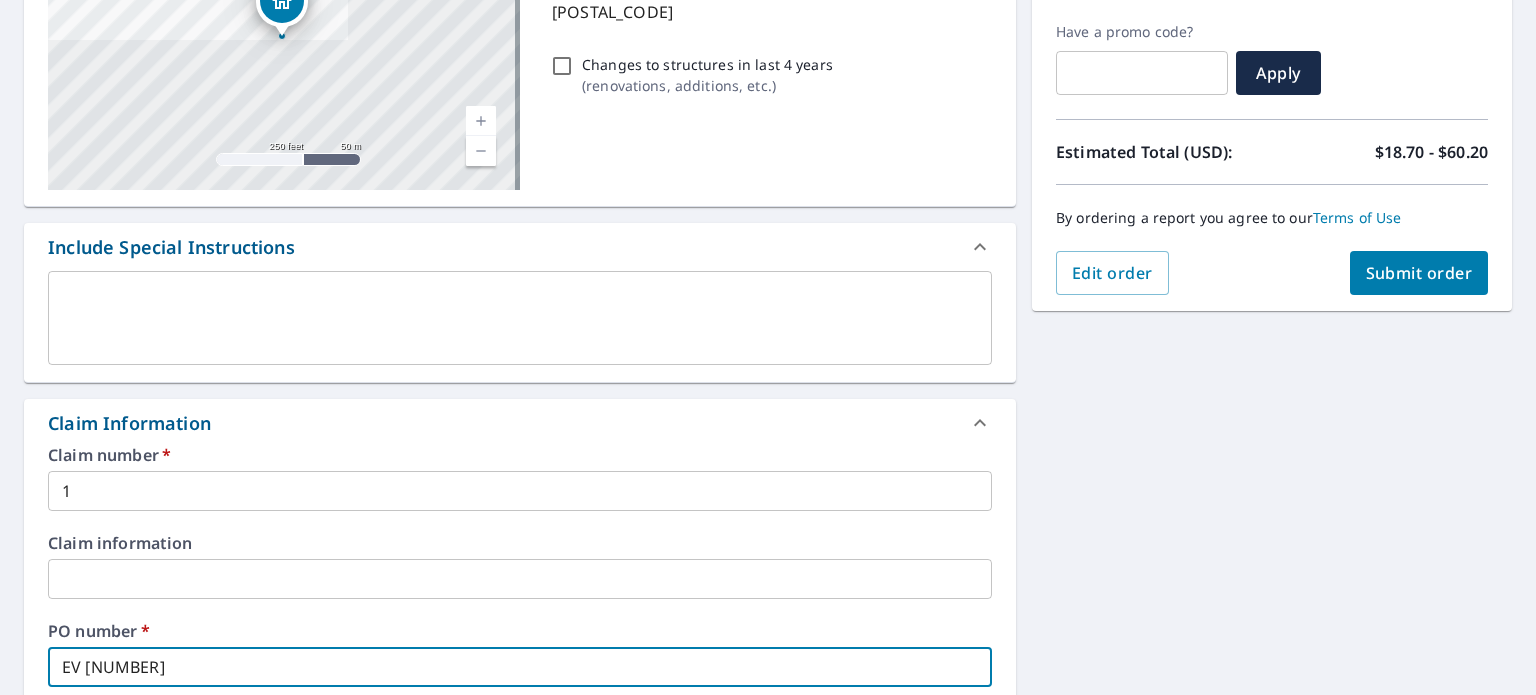 type on "EV [NUMBER]" 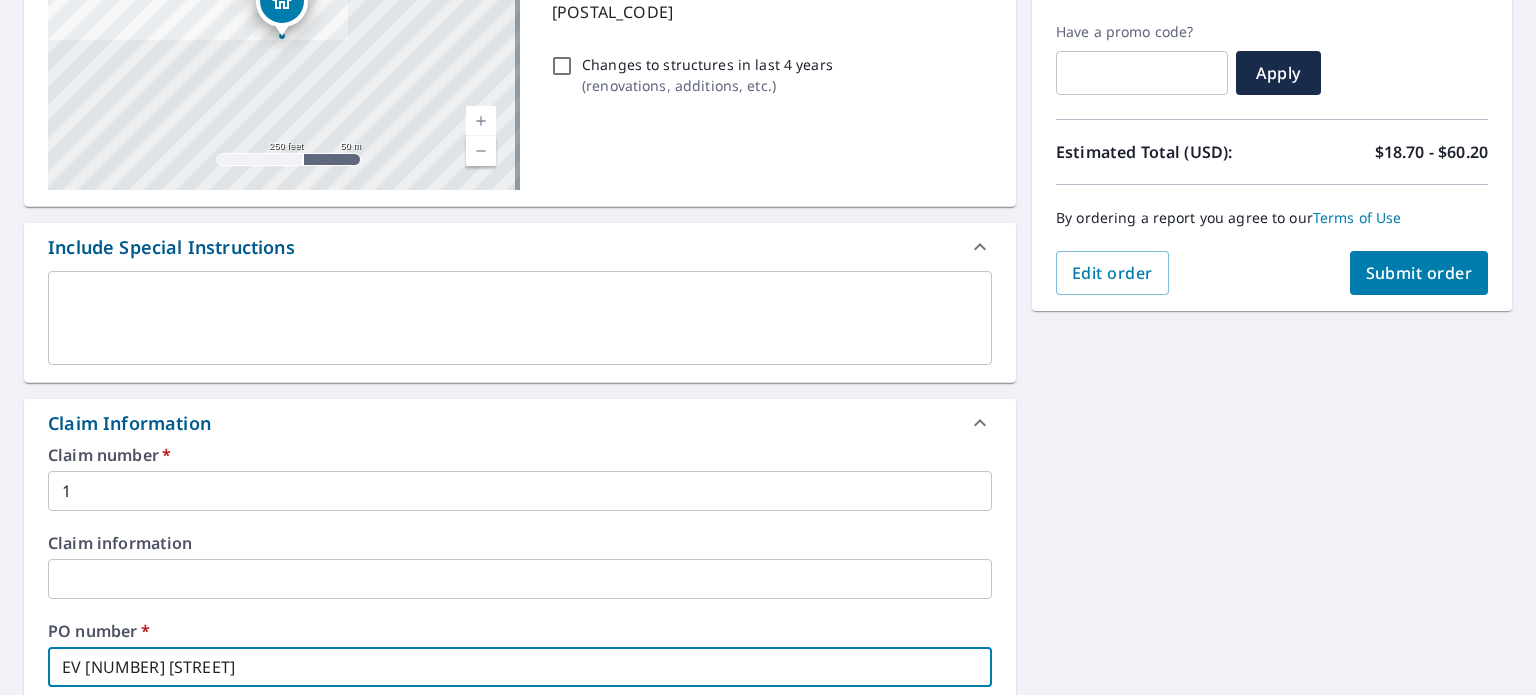 type on "EV [NUMBER] [STREET]" 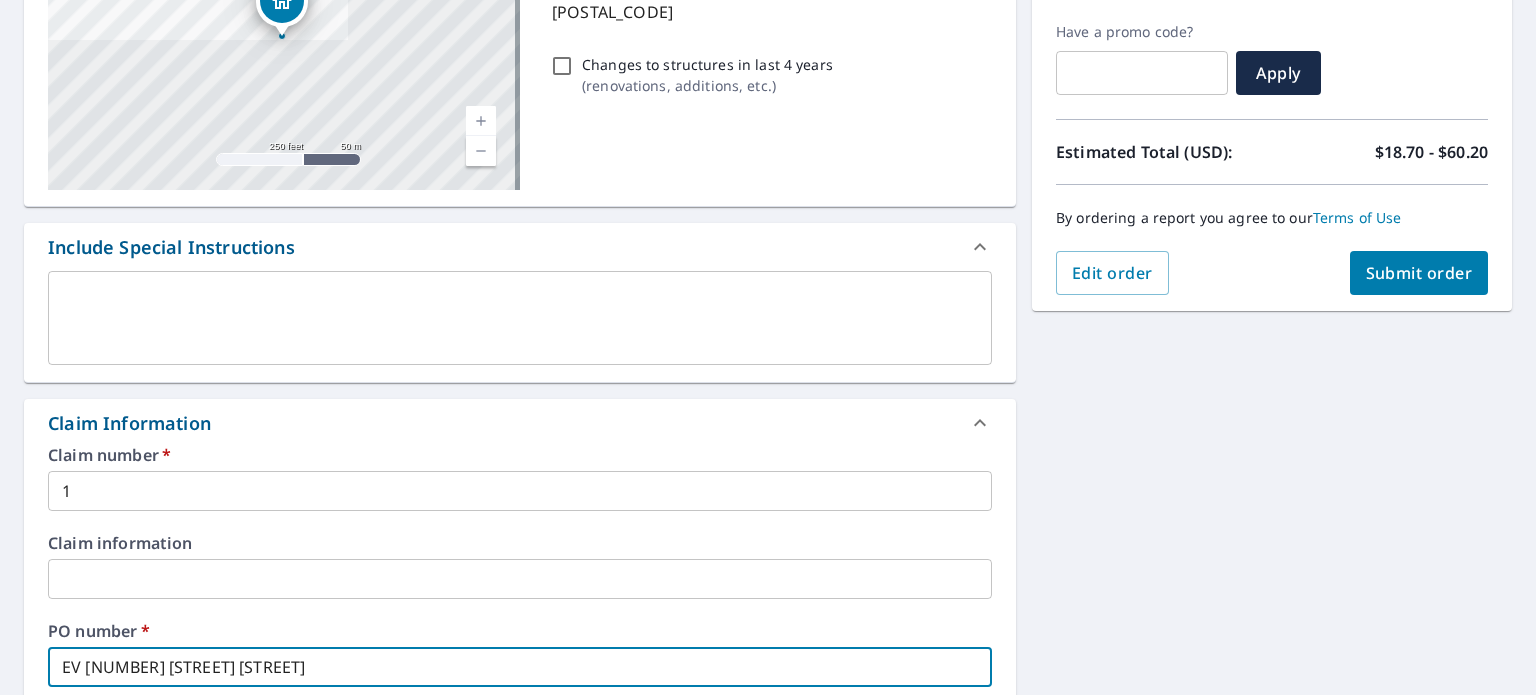 type on "EV [NUMBER] [STREET] [STREET]" 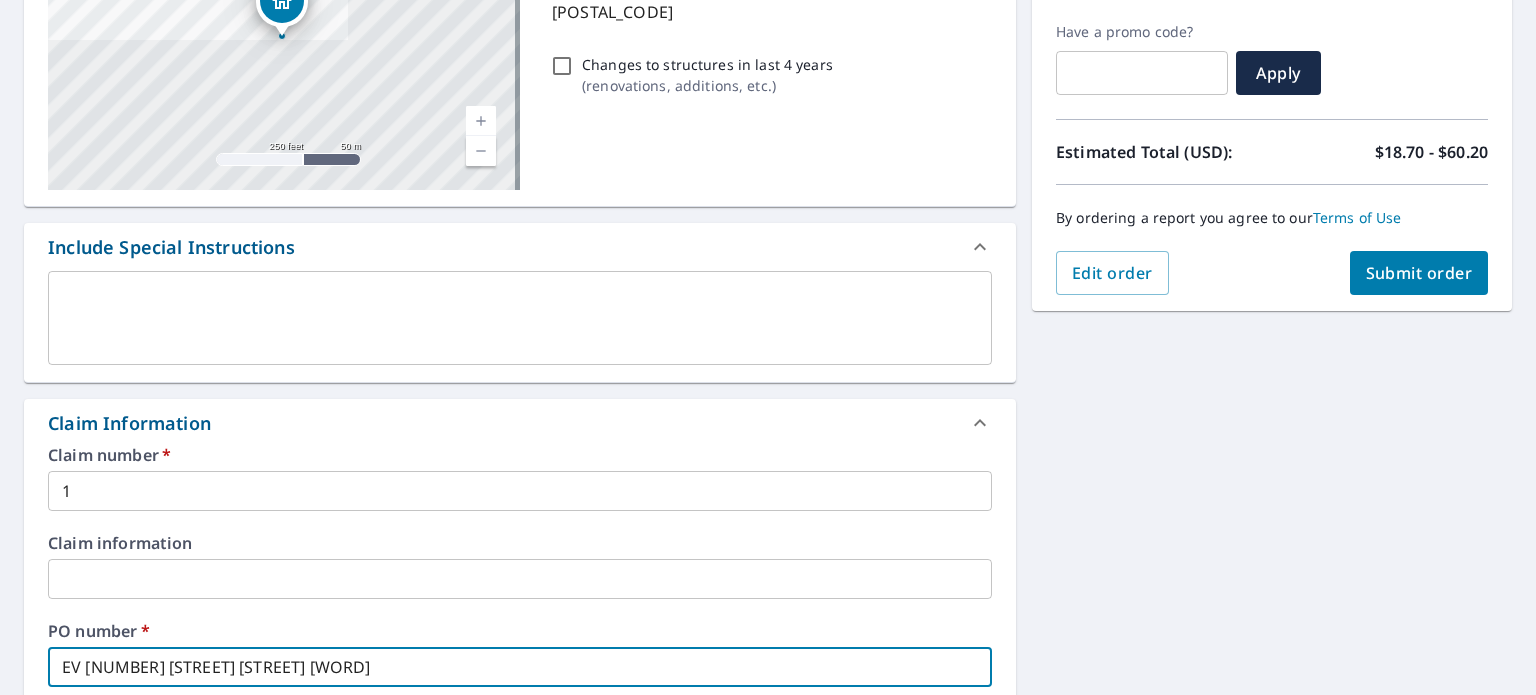 type on "EV [NUMBER] [STREET] [STREET] [WORD]" 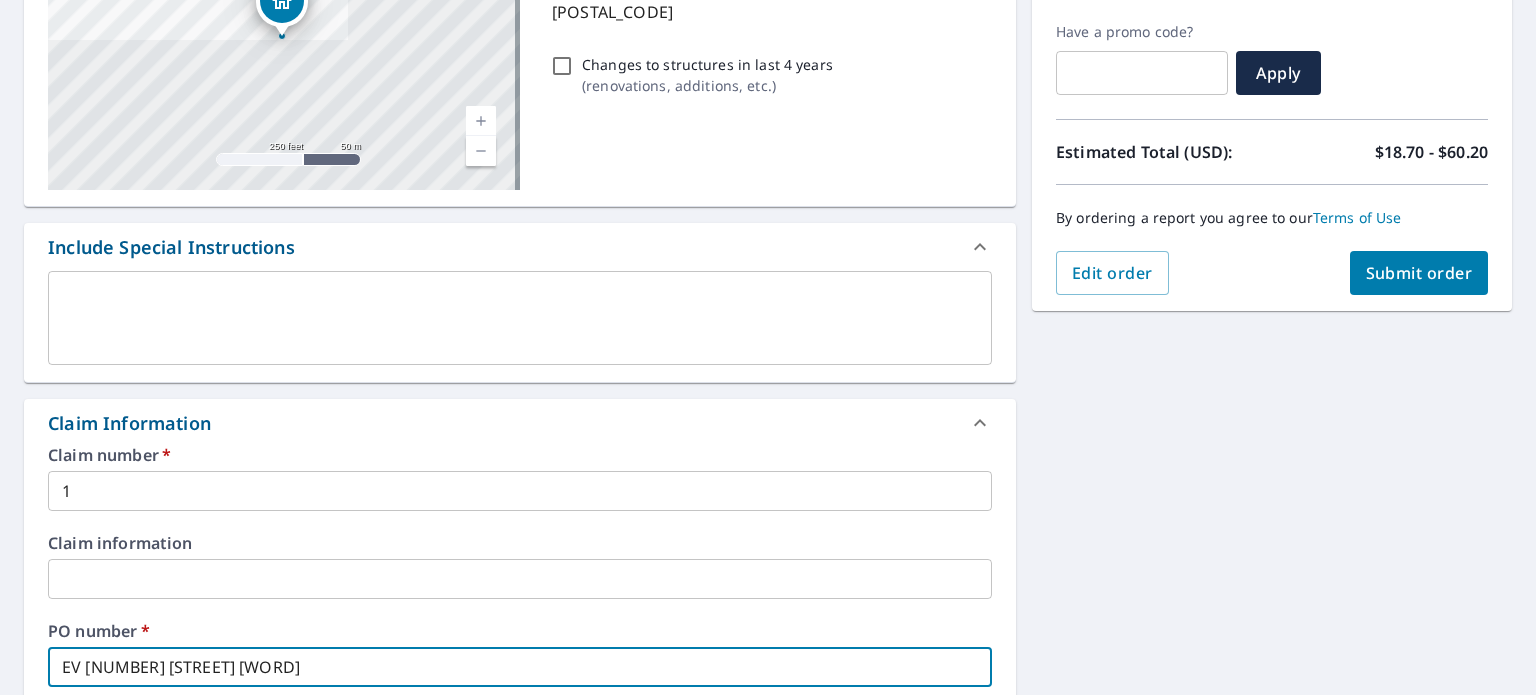 type on "EV [NUMBER] [STREET] [STREET] [LAST]" 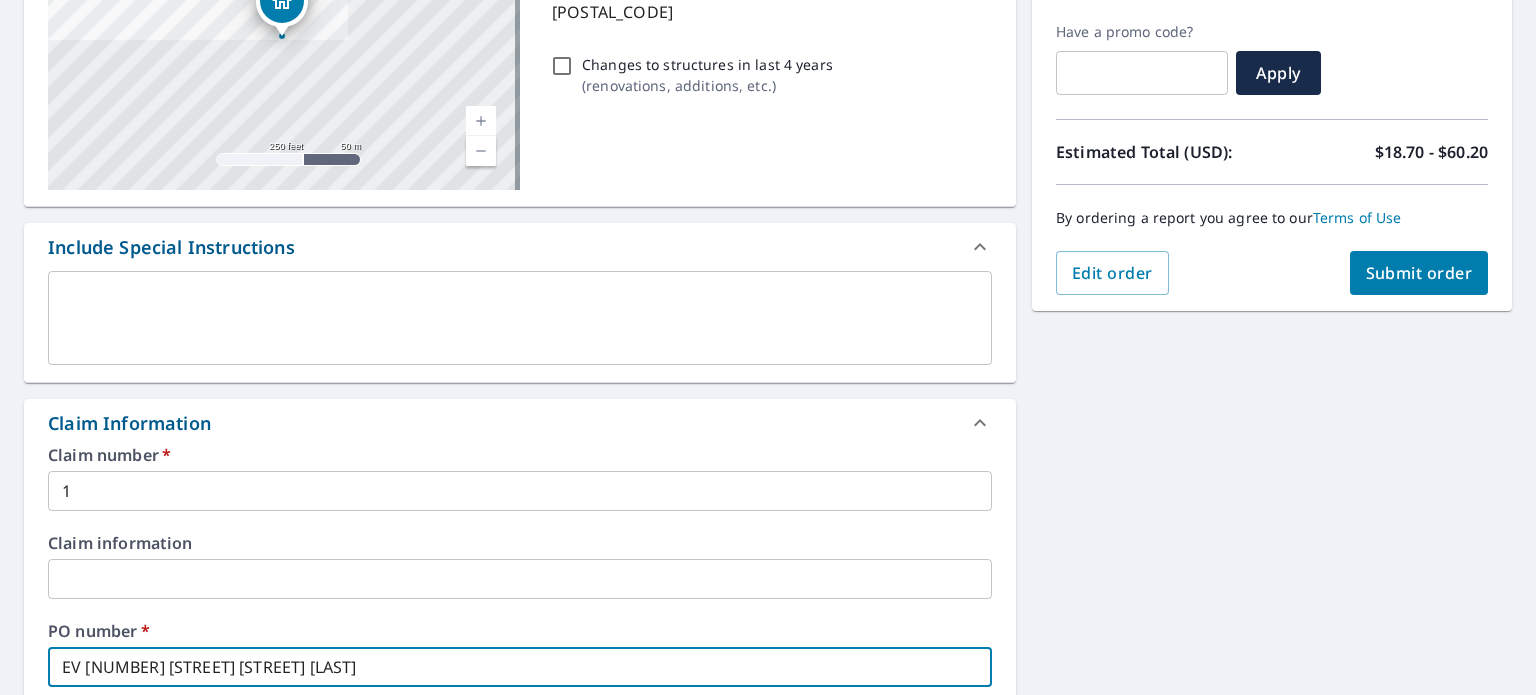 type on "EV [NUMBER] [STREET] [STREET] [LAST]" 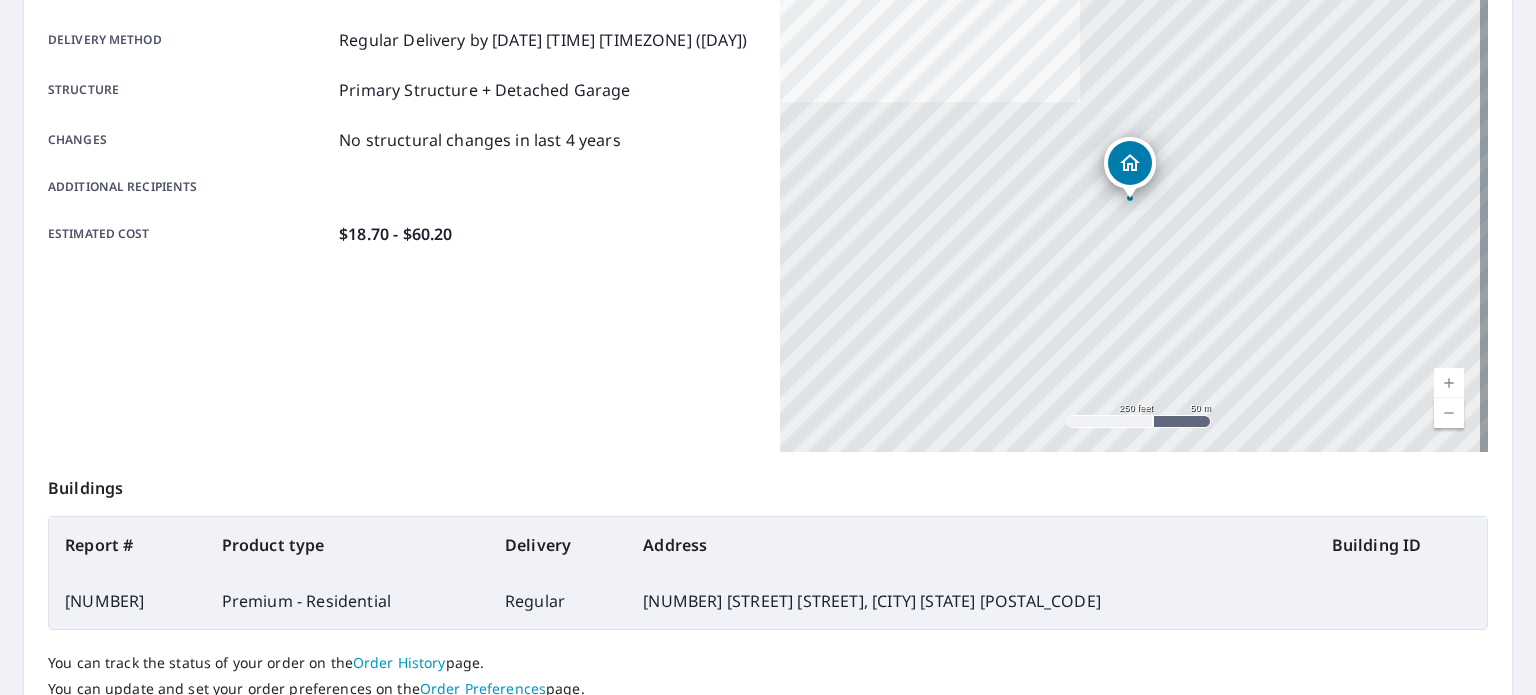 scroll, scrollTop: 480, scrollLeft: 0, axis: vertical 